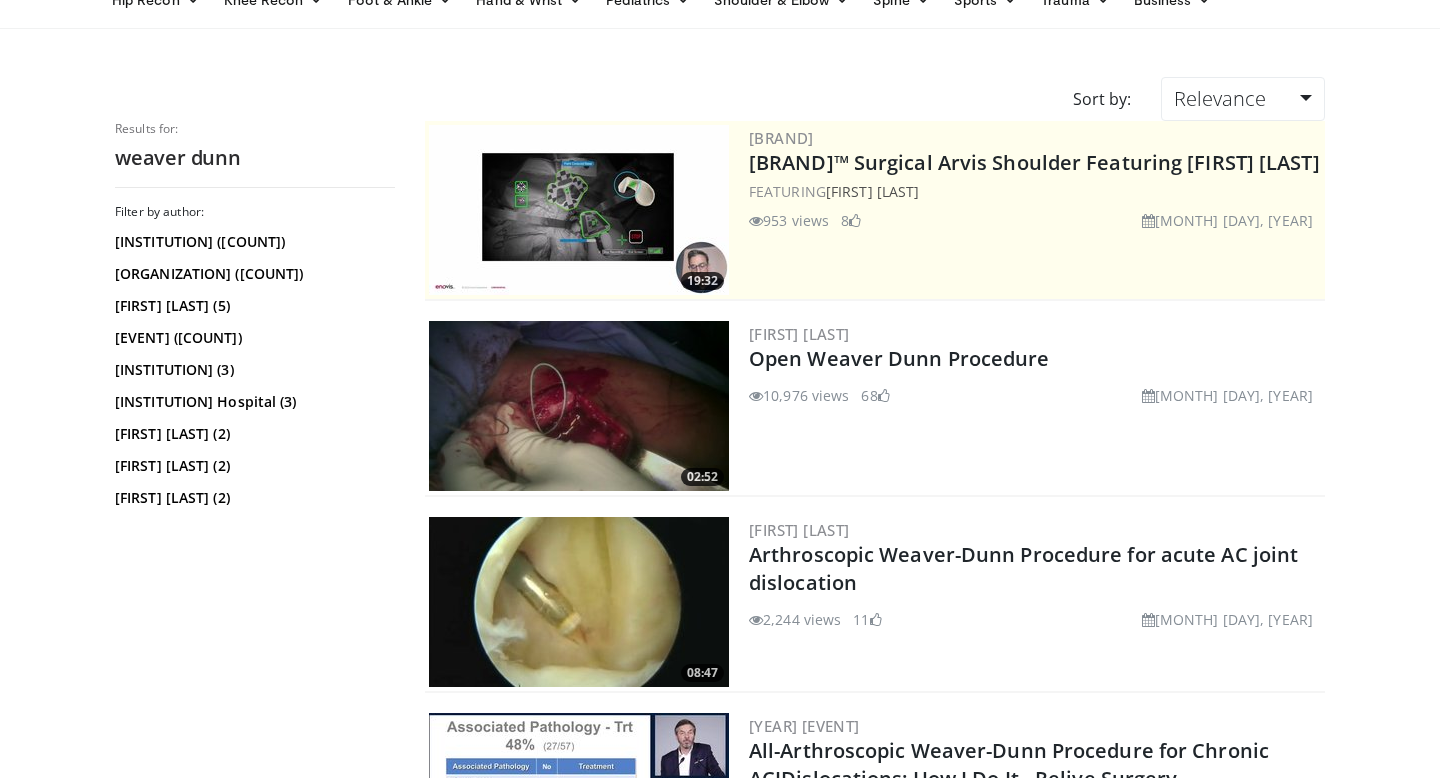 scroll, scrollTop: 106, scrollLeft: 0, axis: vertical 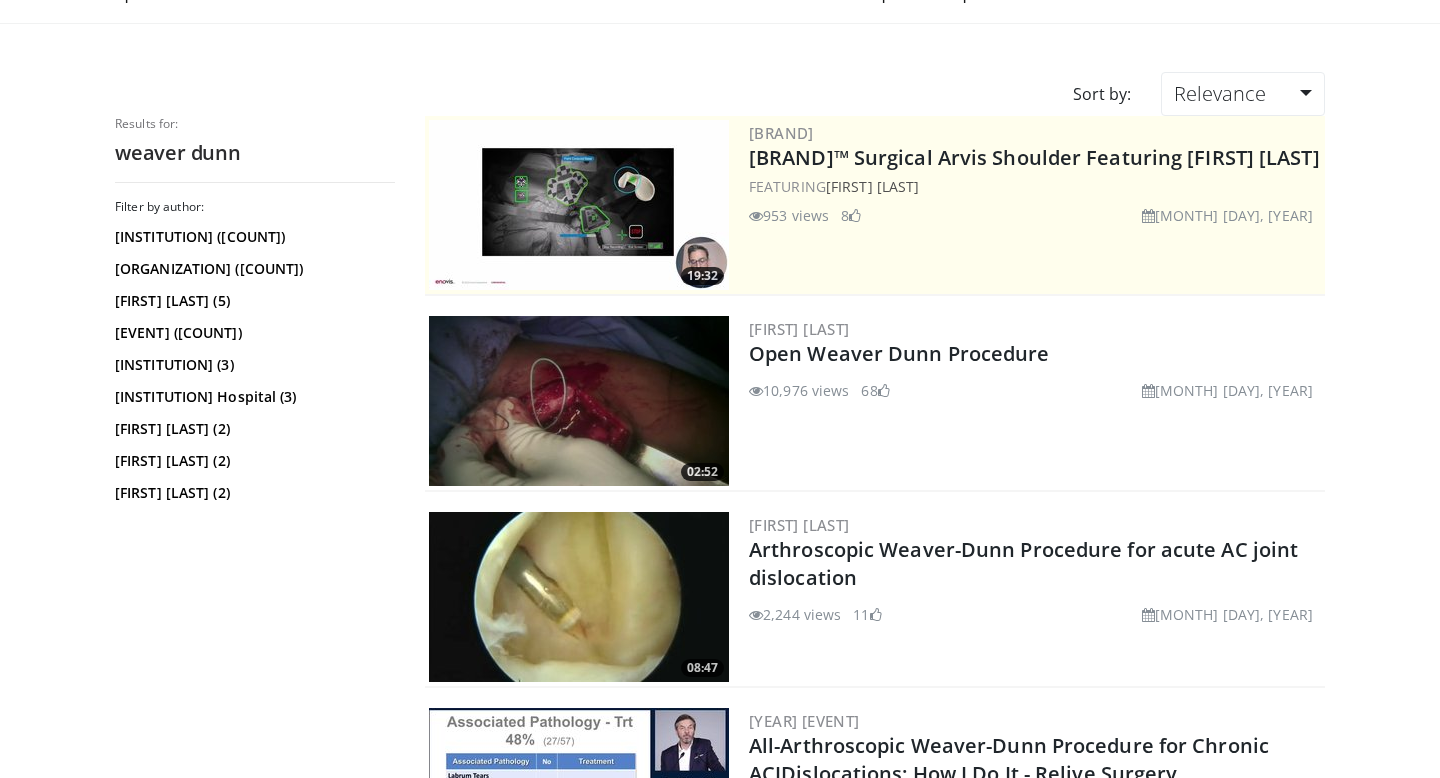 click at bounding box center [579, 401] 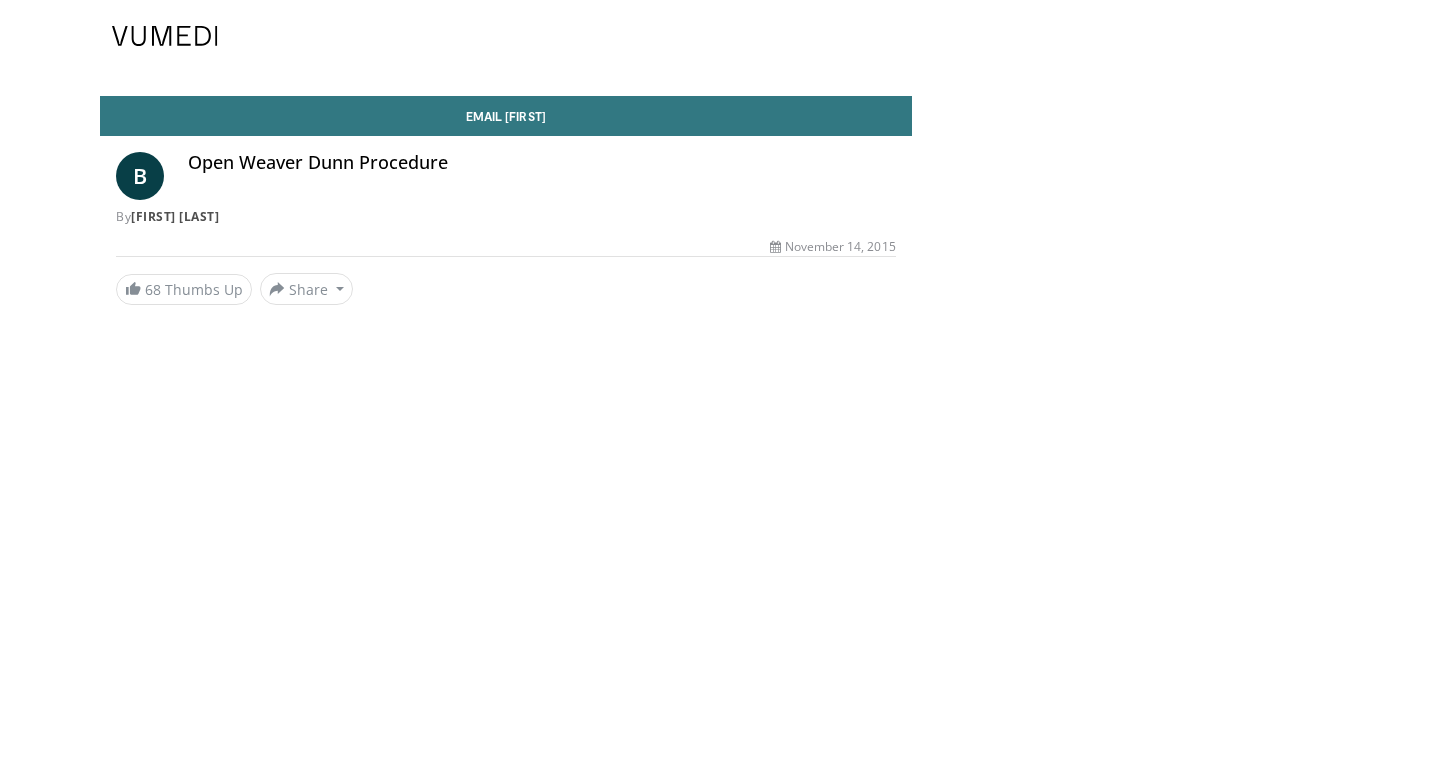 scroll, scrollTop: 0, scrollLeft: 0, axis: both 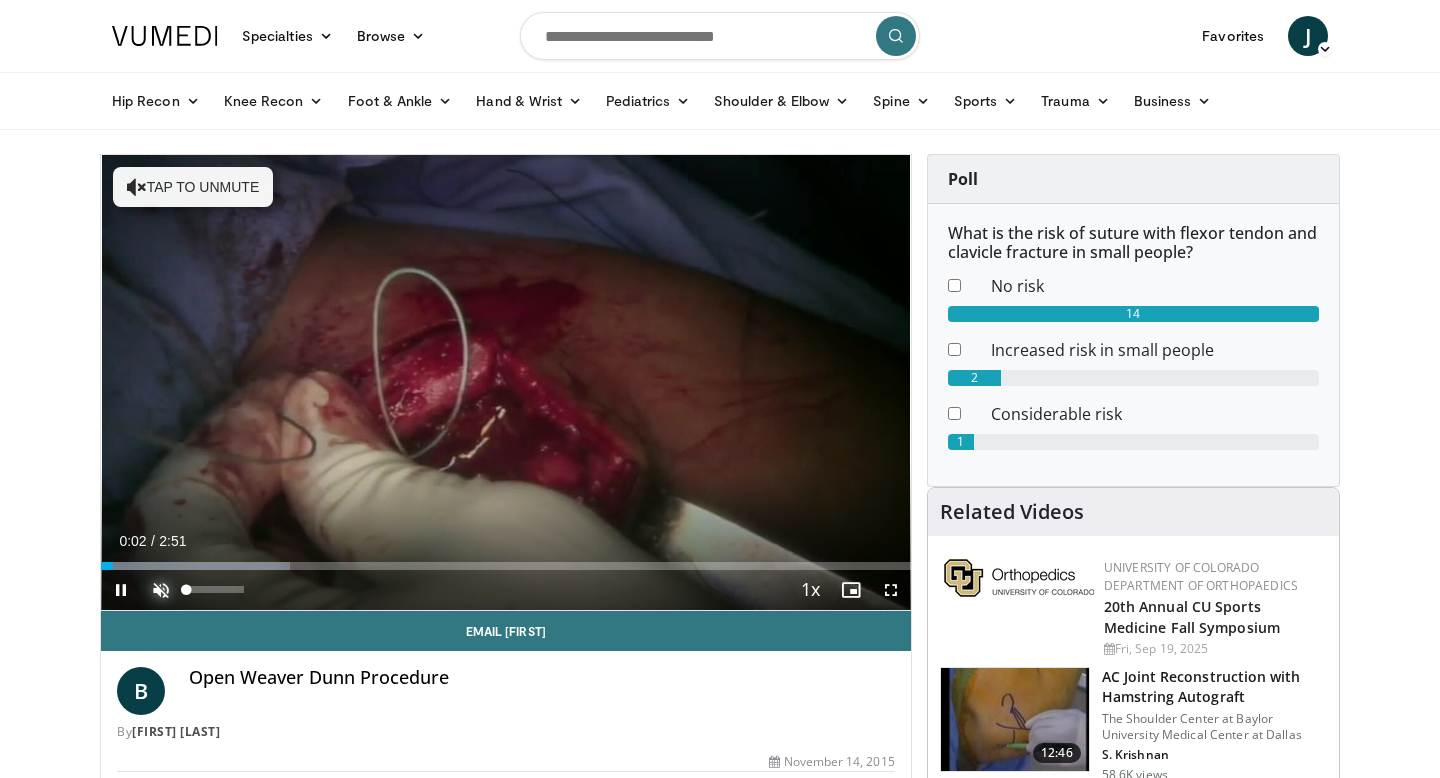 click at bounding box center (161, 590) 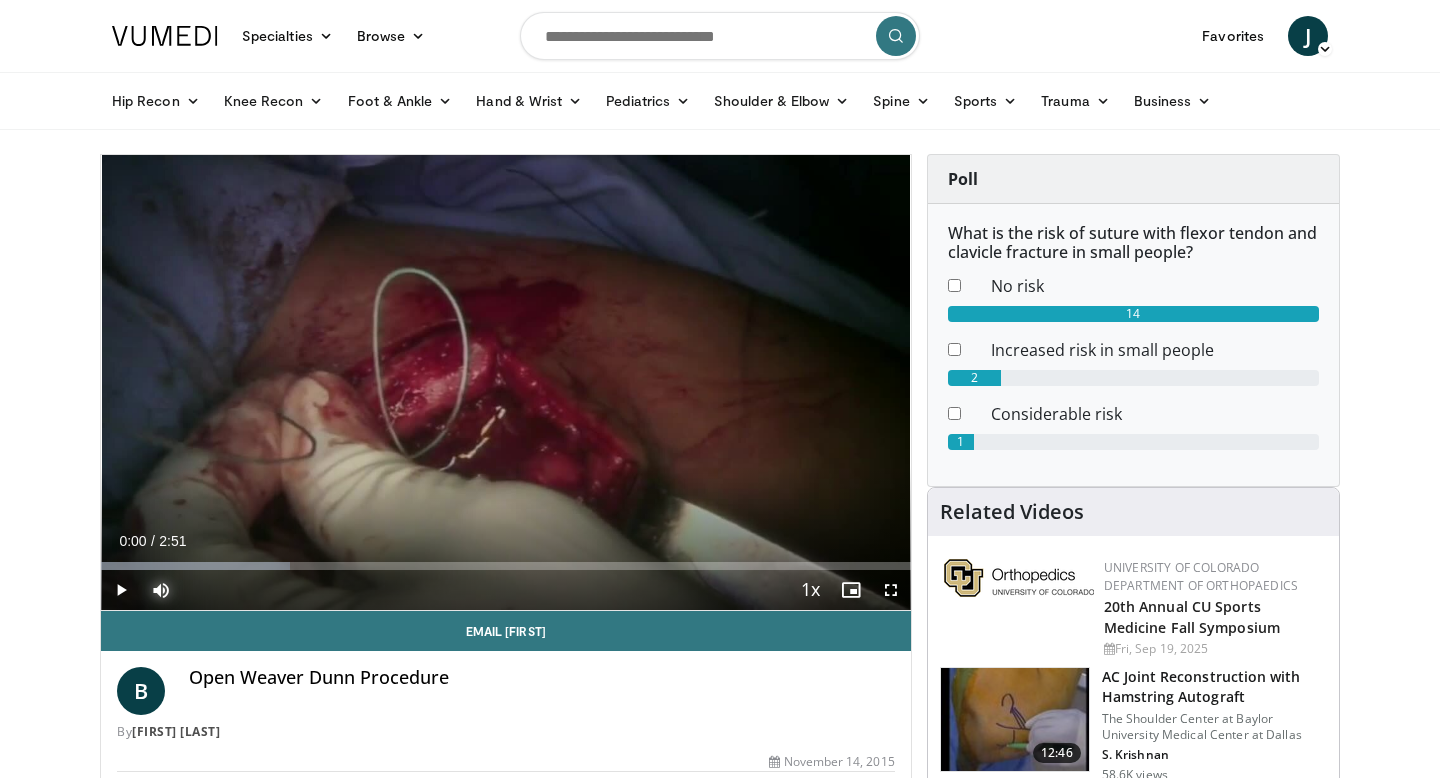 drag, startPoint x: 116, startPoint y: 561, endPoint x: 83, endPoint y: 561, distance: 33 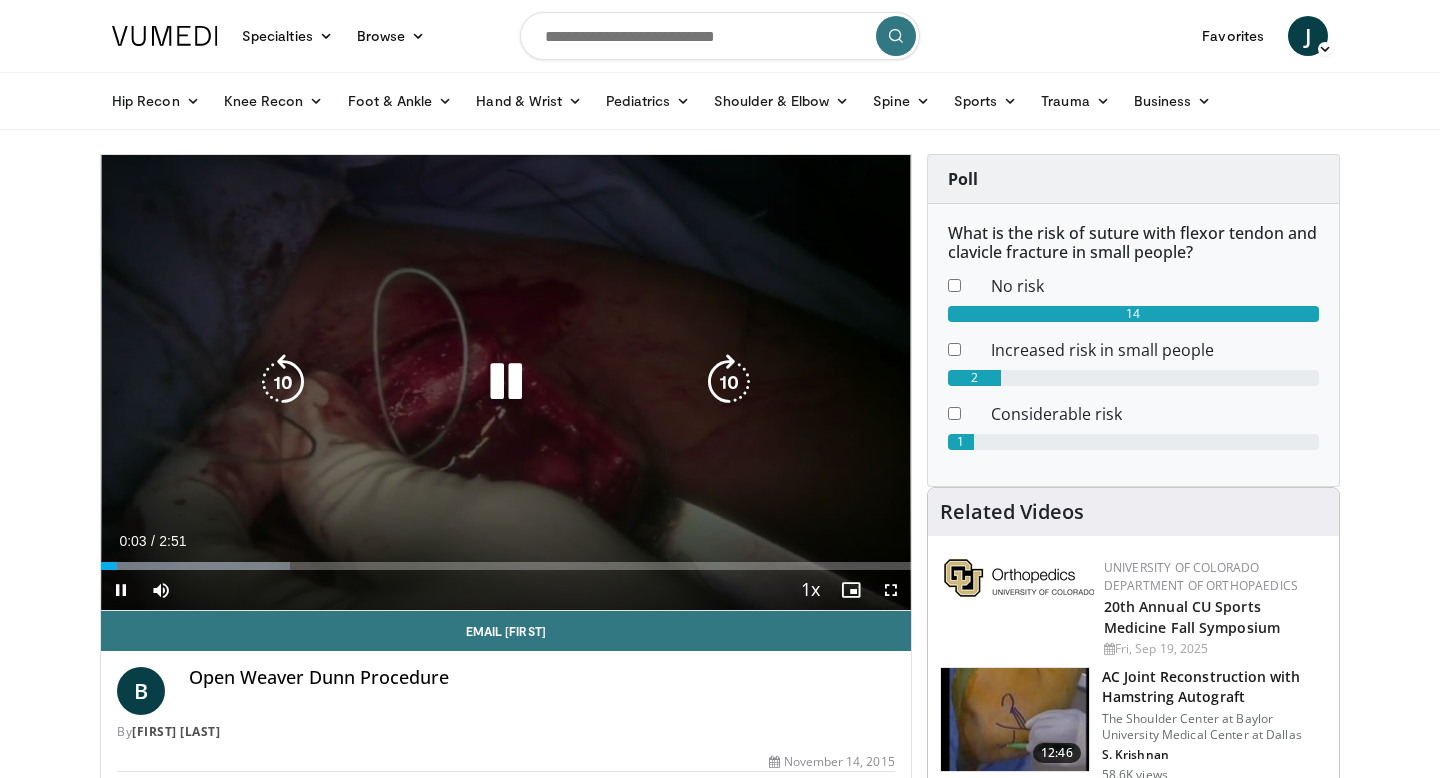 click on "10 seconds
Tap to unmute" at bounding box center (506, 382) 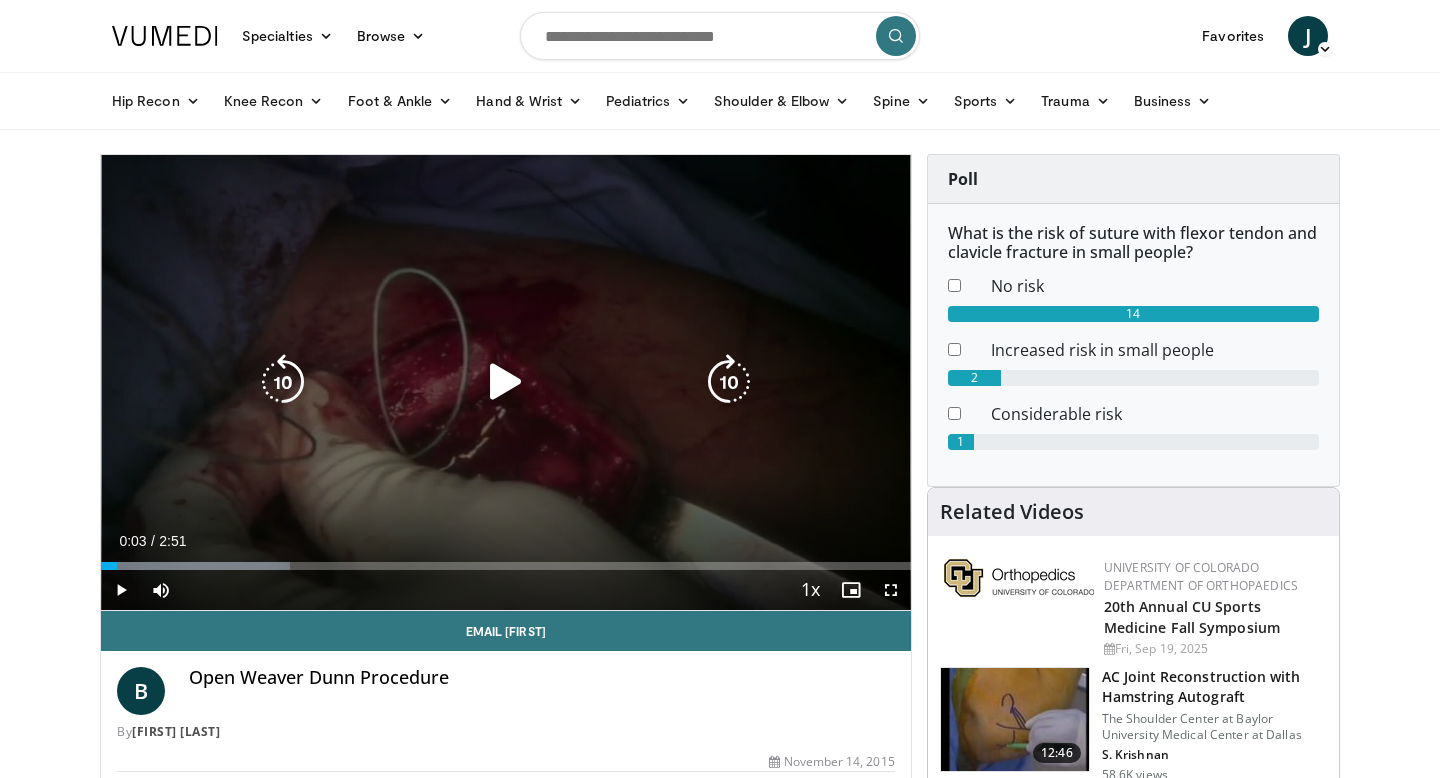 click on "10 seconds
Tap to unmute" at bounding box center (506, 382) 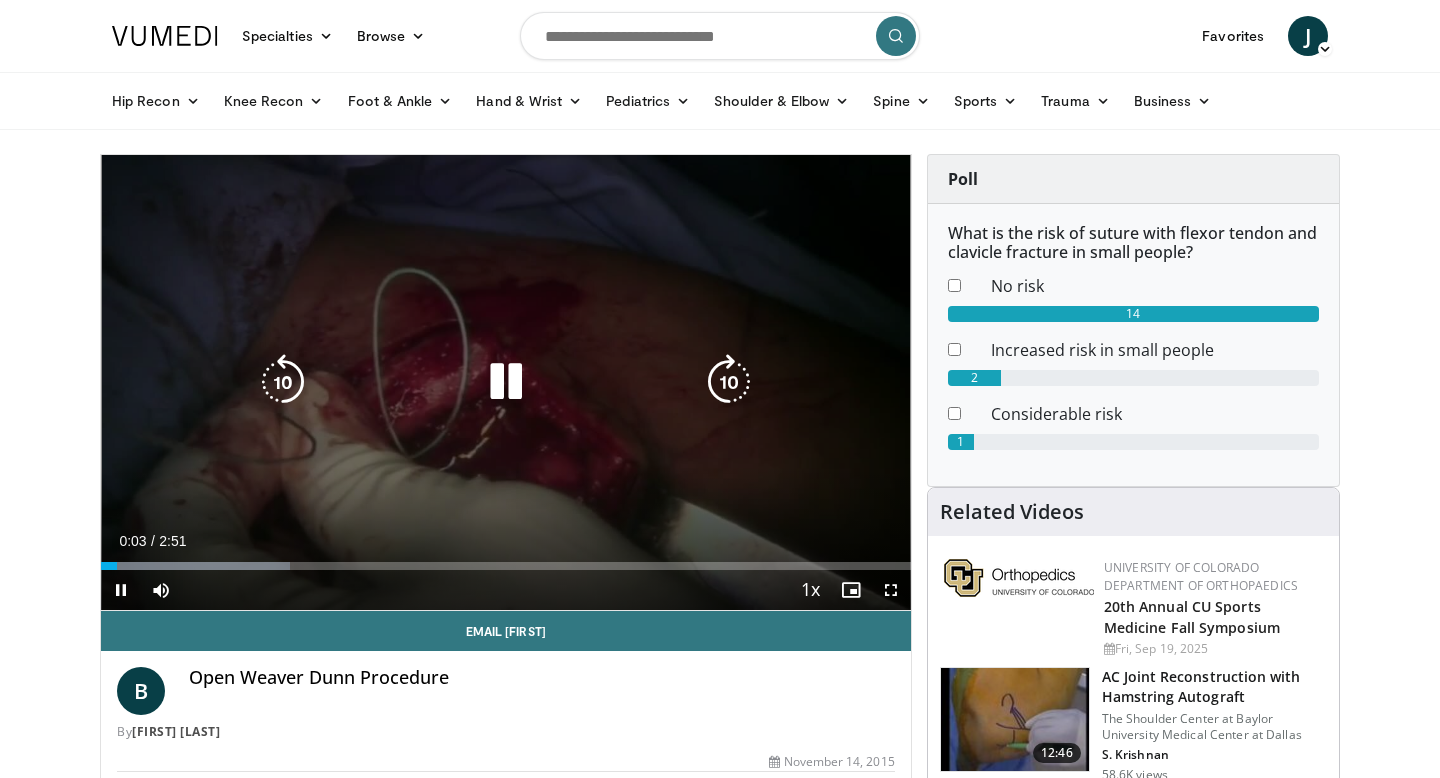 click on "10 seconds
Tap to unmute" at bounding box center [506, 382] 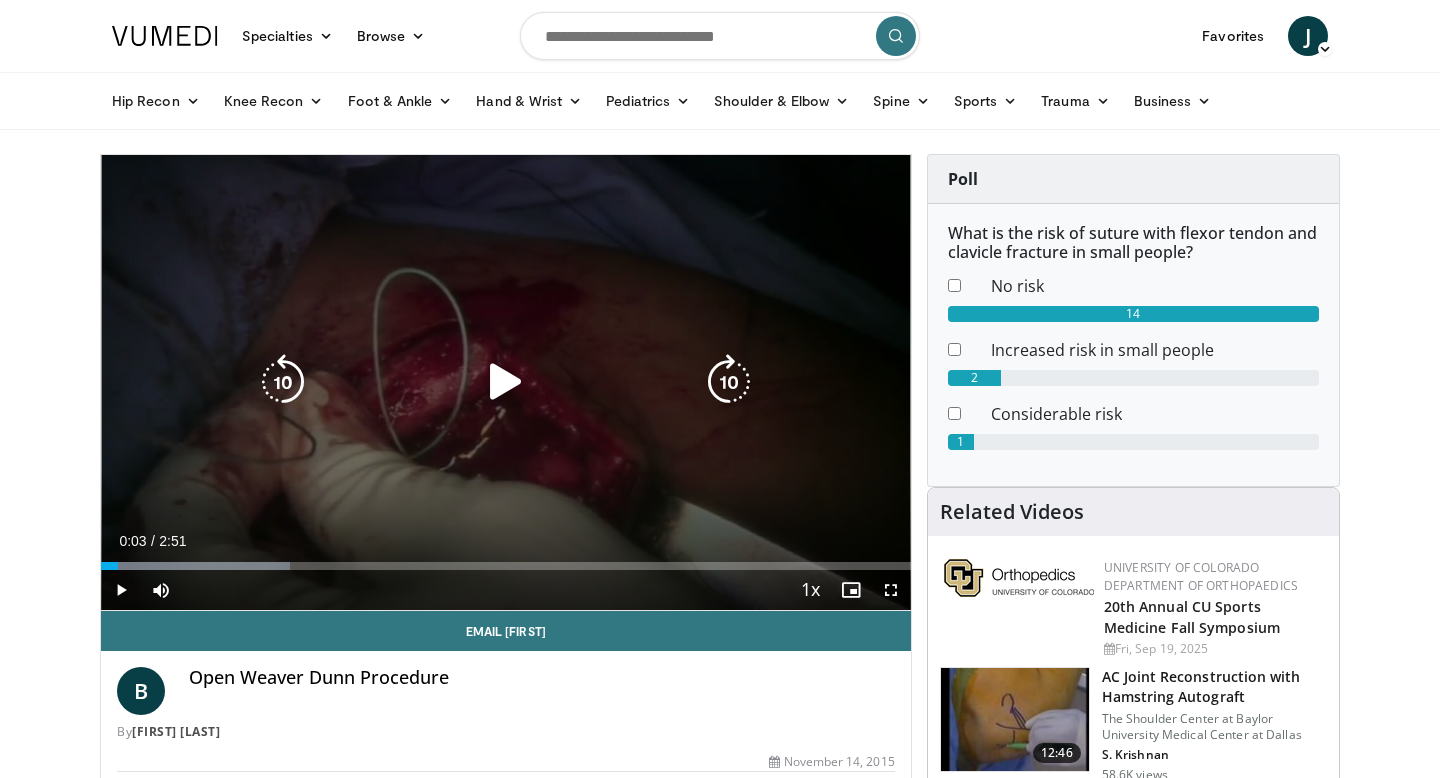 click at bounding box center [506, 382] 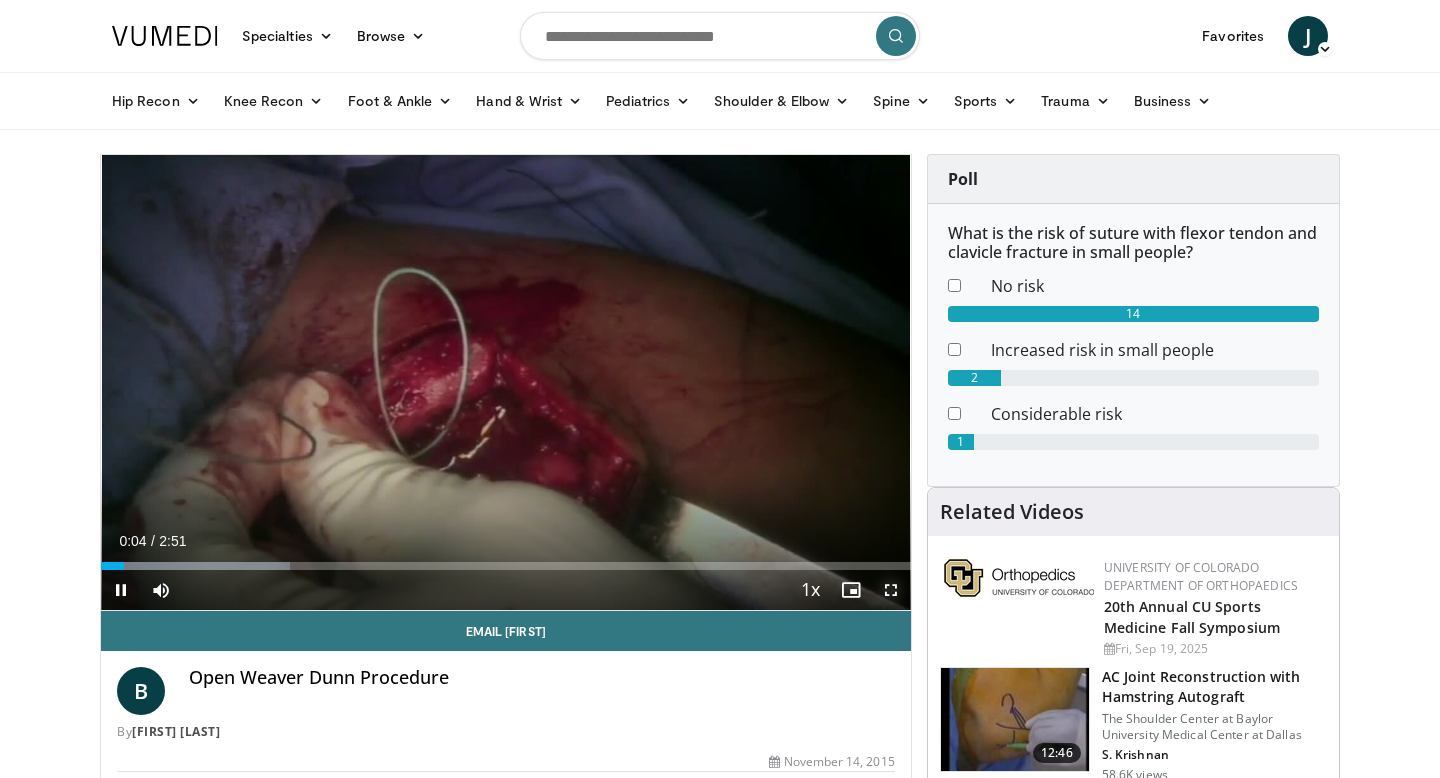 click at bounding box center (891, 590) 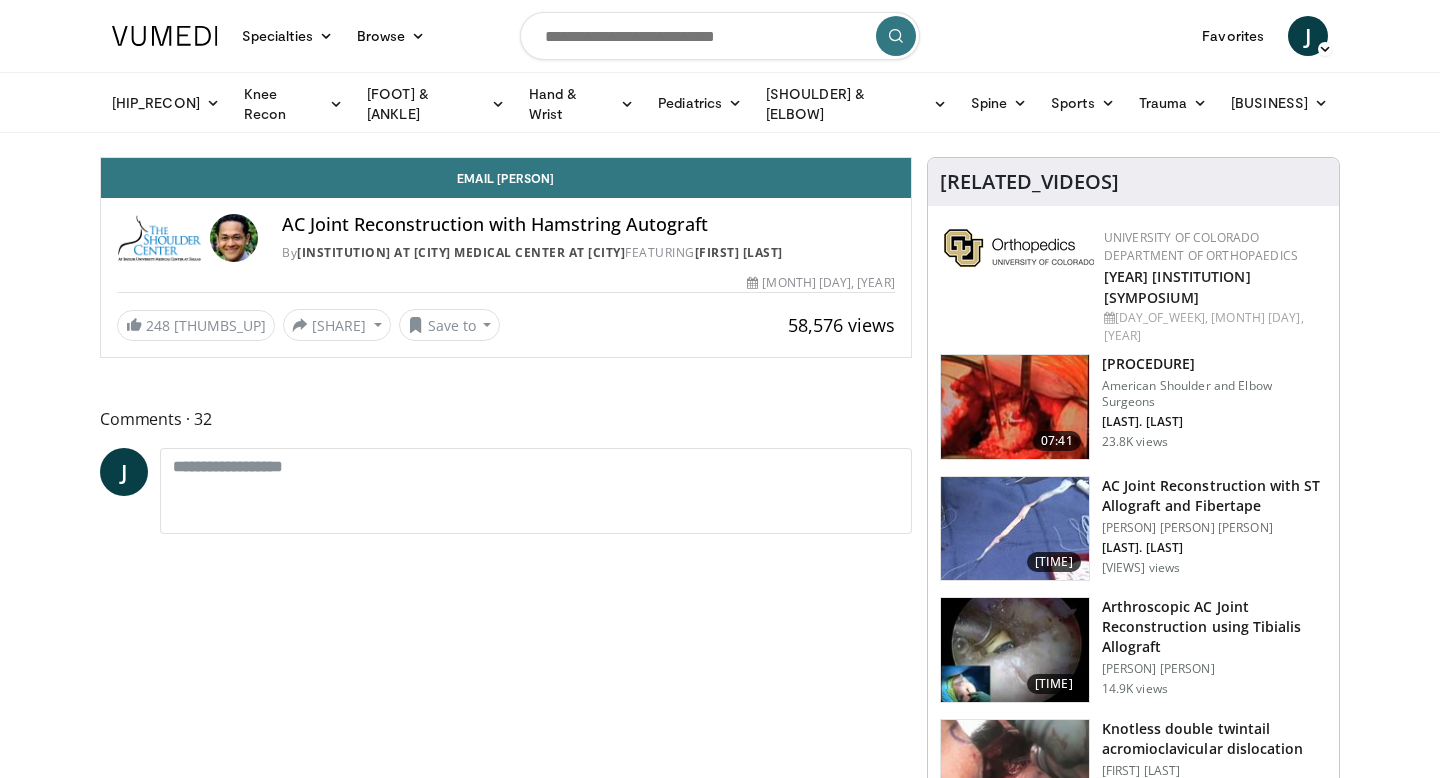 scroll, scrollTop: 0, scrollLeft: 0, axis: both 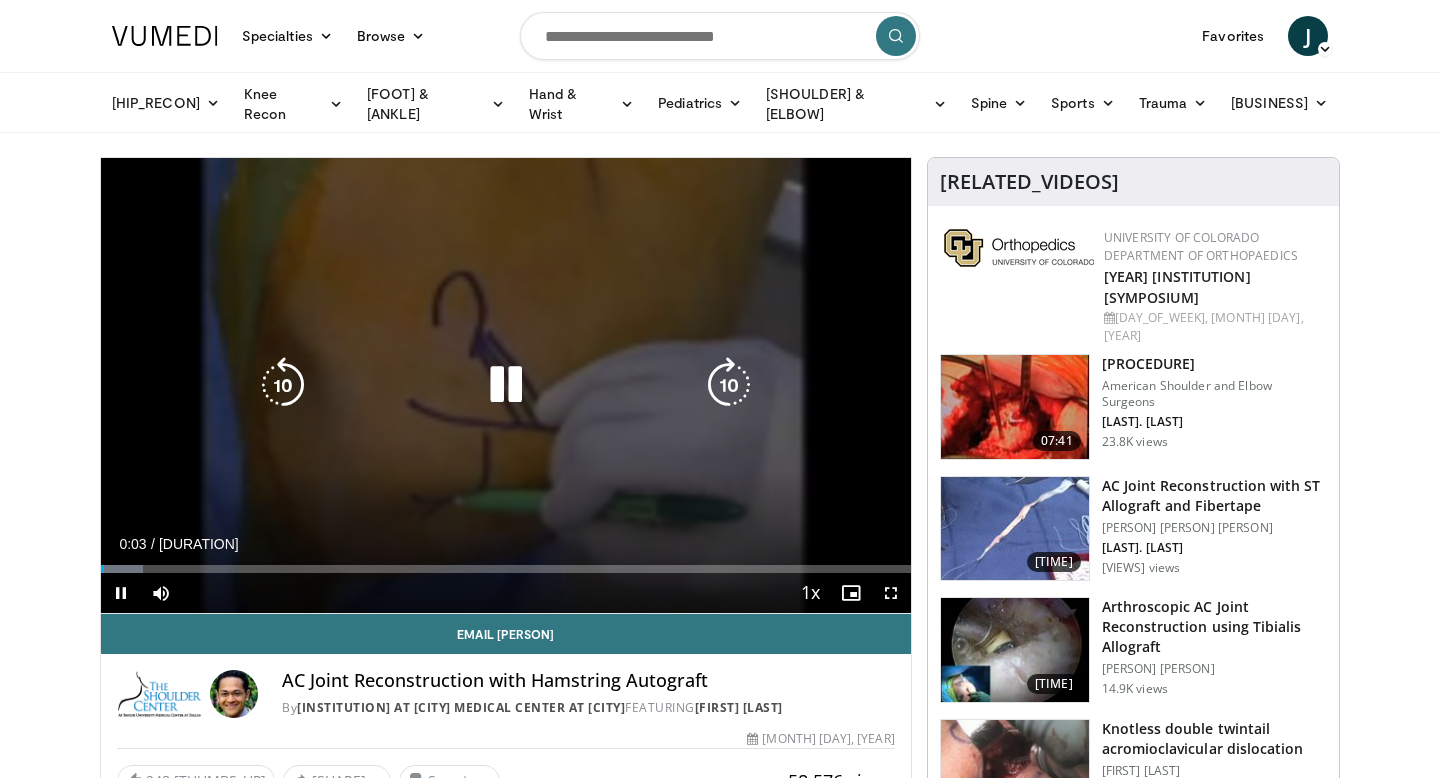 click at bounding box center (506, 385) 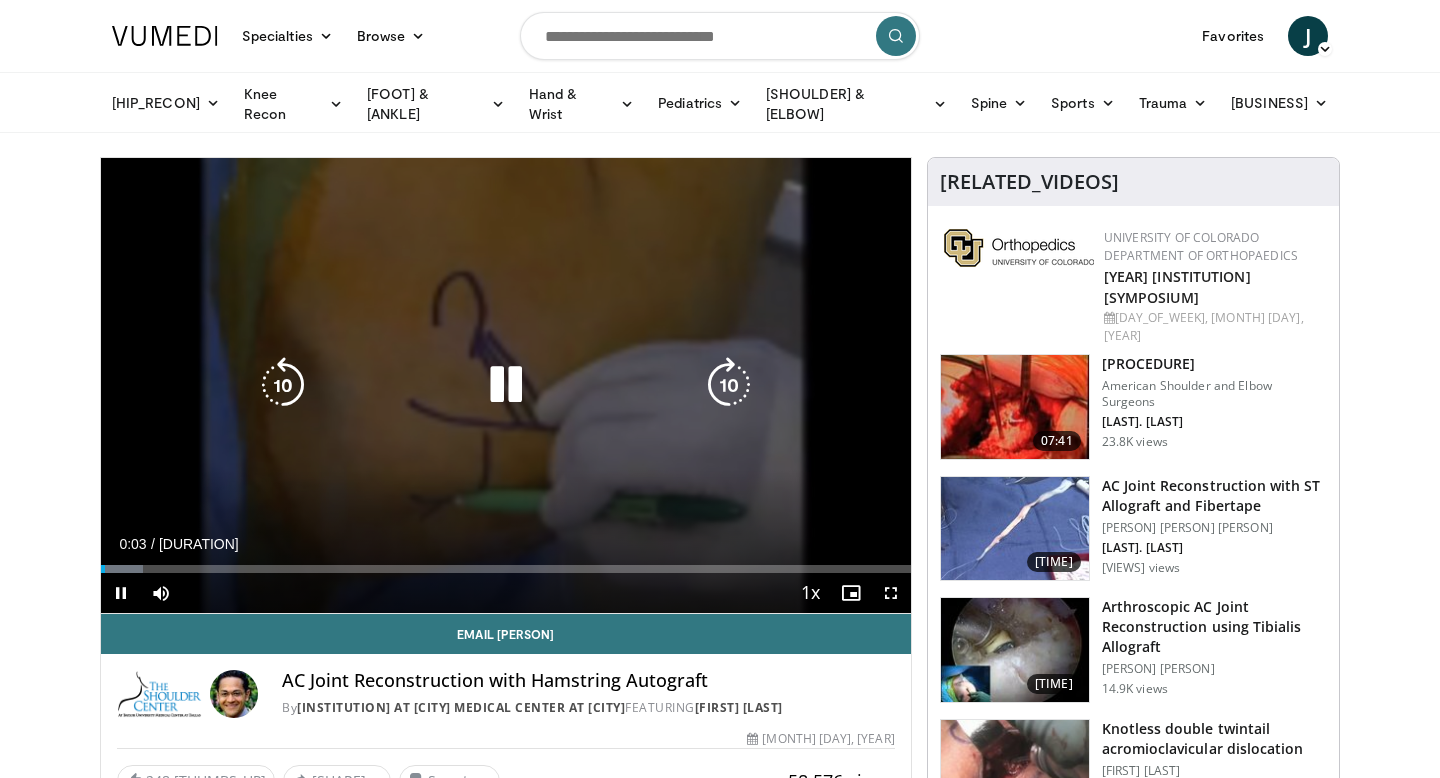 click at bounding box center (506, 385) 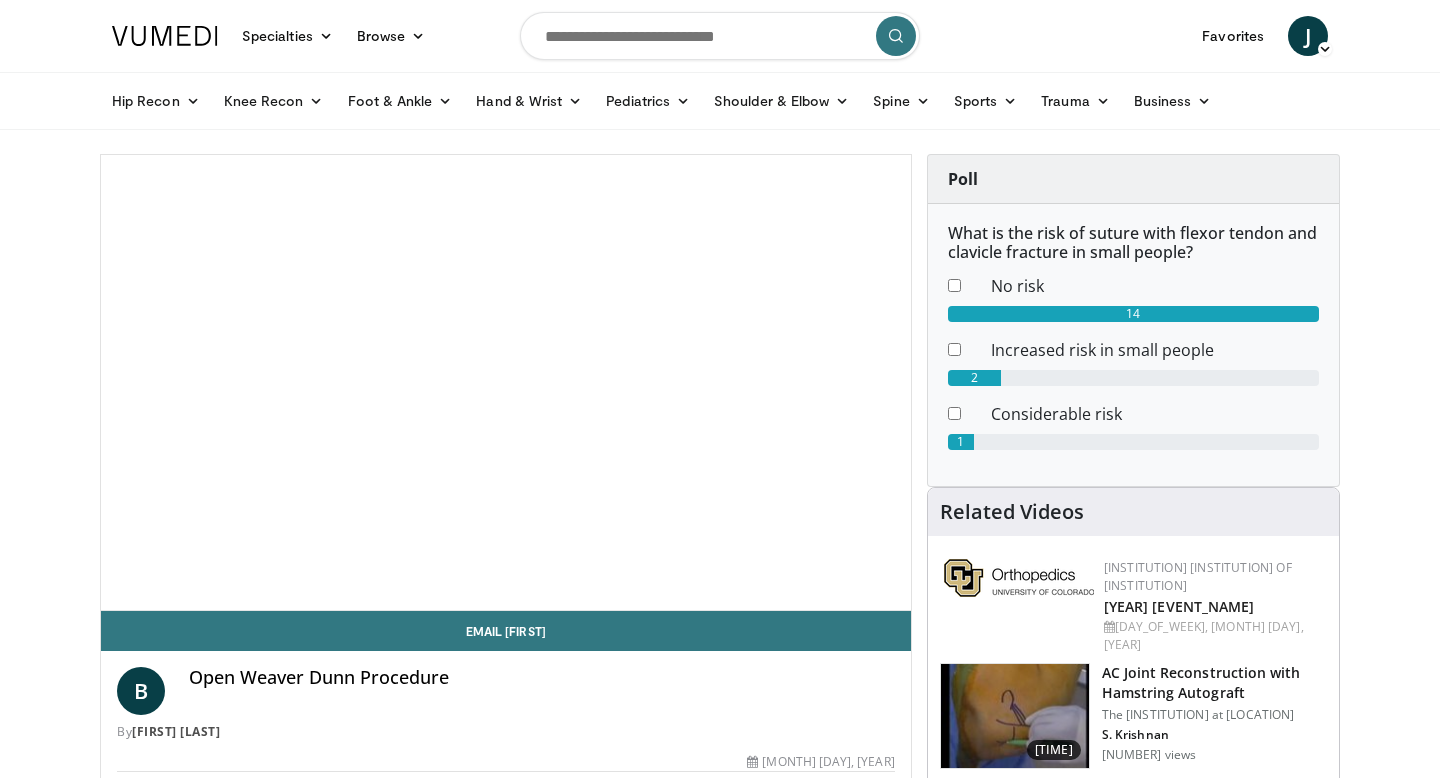 scroll, scrollTop: 0, scrollLeft: 0, axis: both 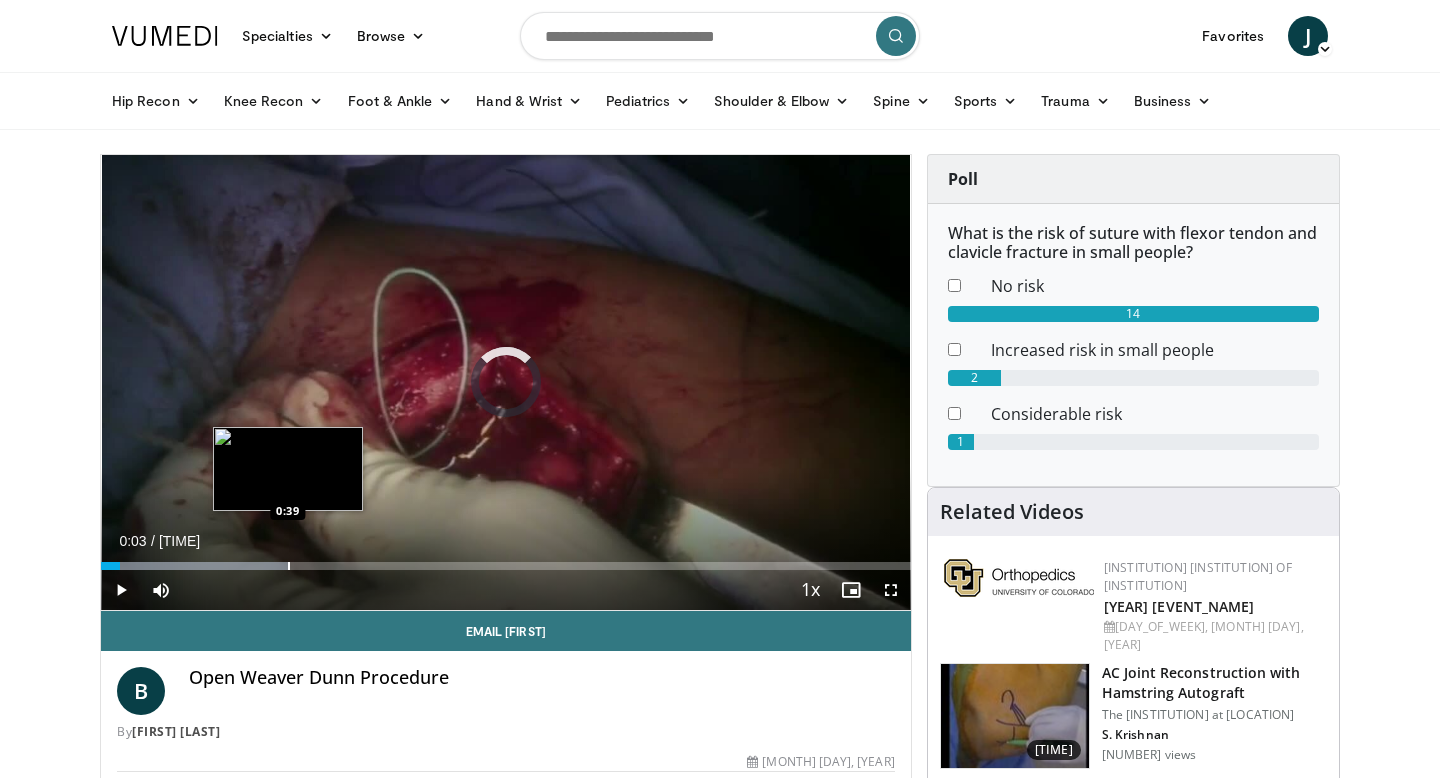 click at bounding box center (289, 566) 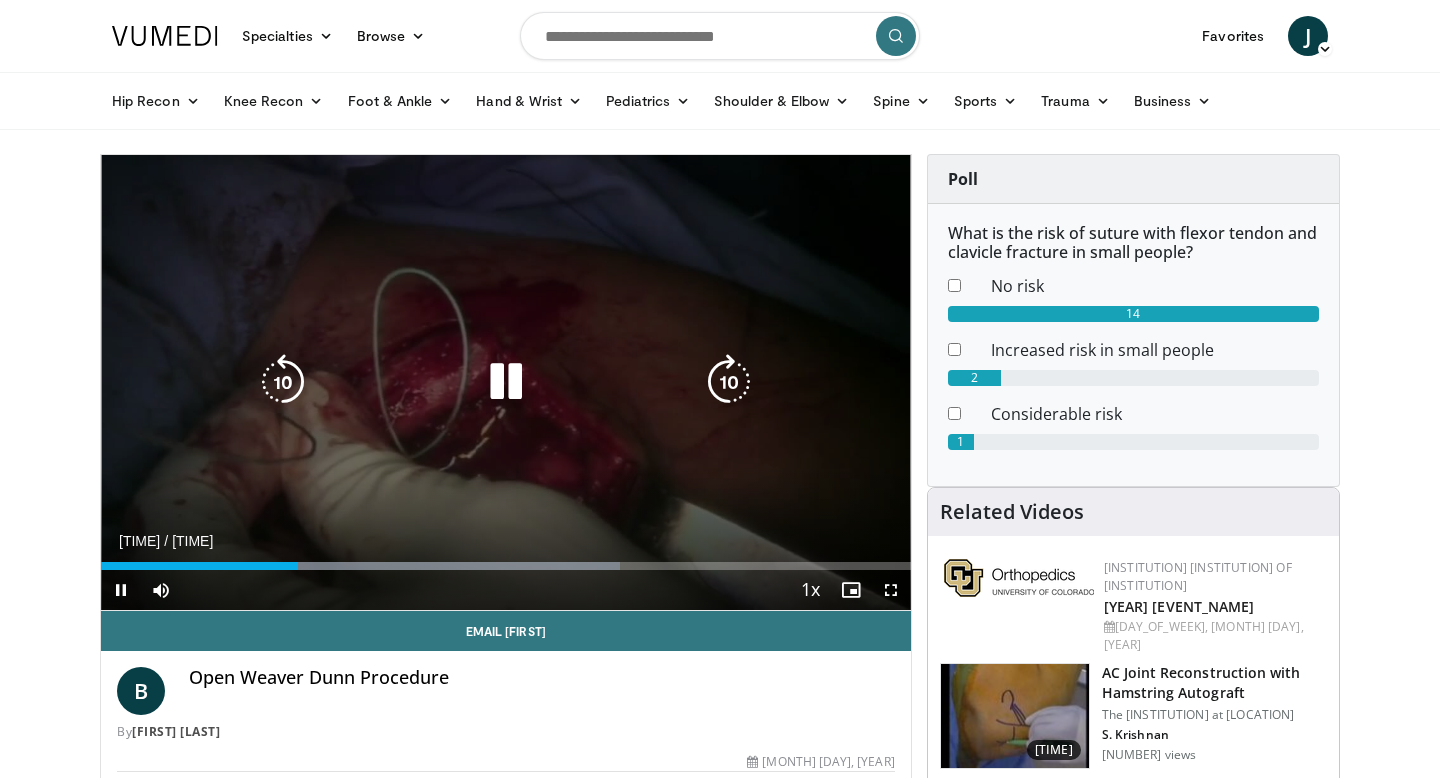 click on "10 seconds
Tap to unmute" at bounding box center [506, 382] 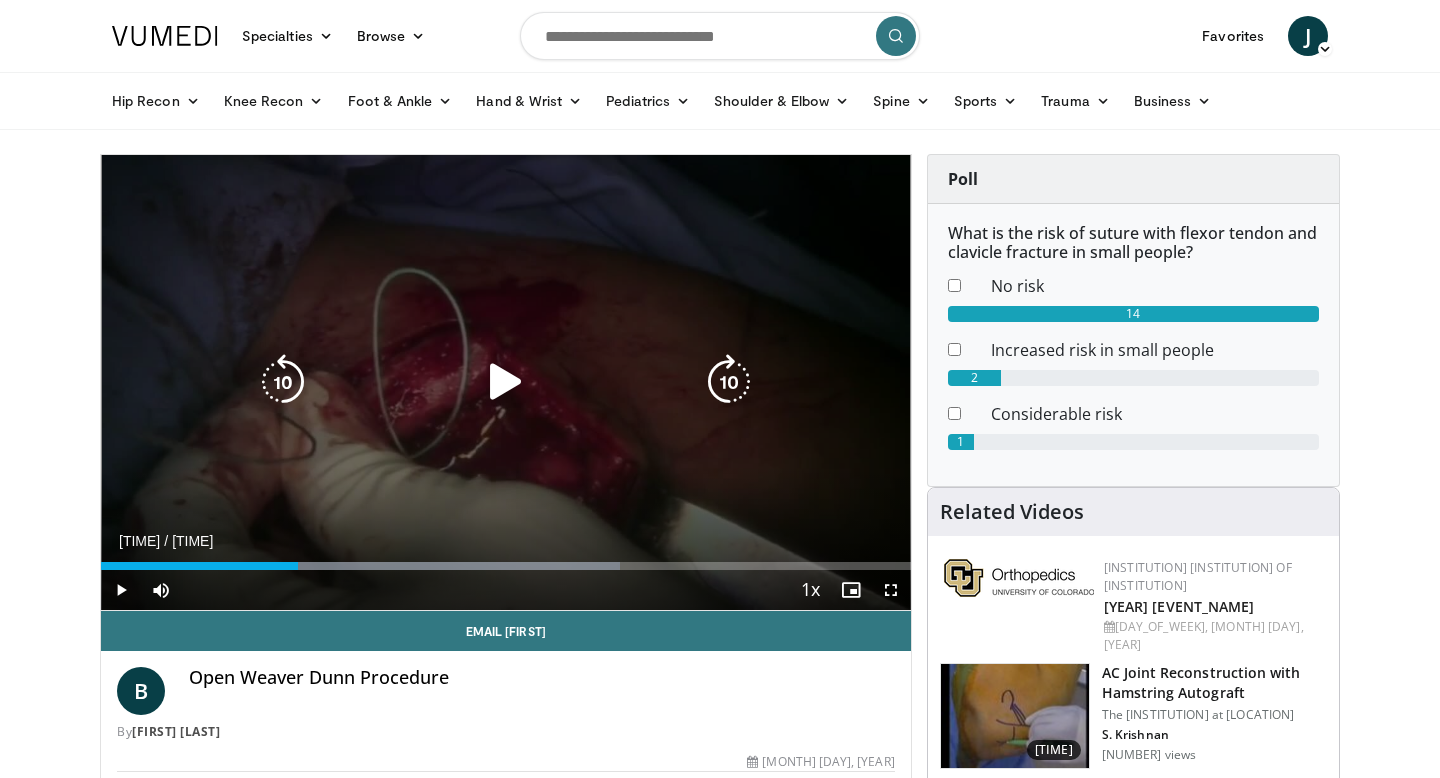 click on "10 seconds
Tap to unmute" at bounding box center [506, 382] 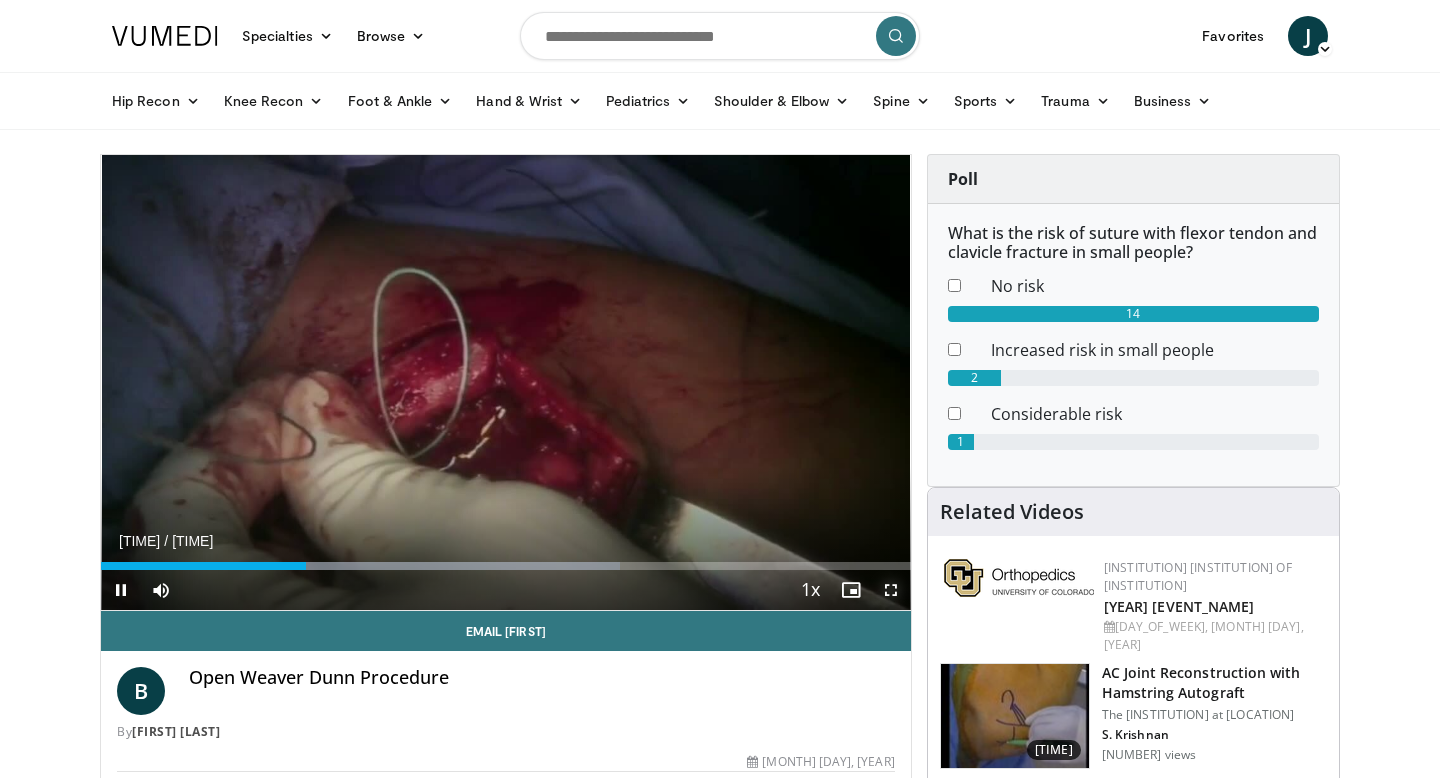 click at bounding box center [891, 590] 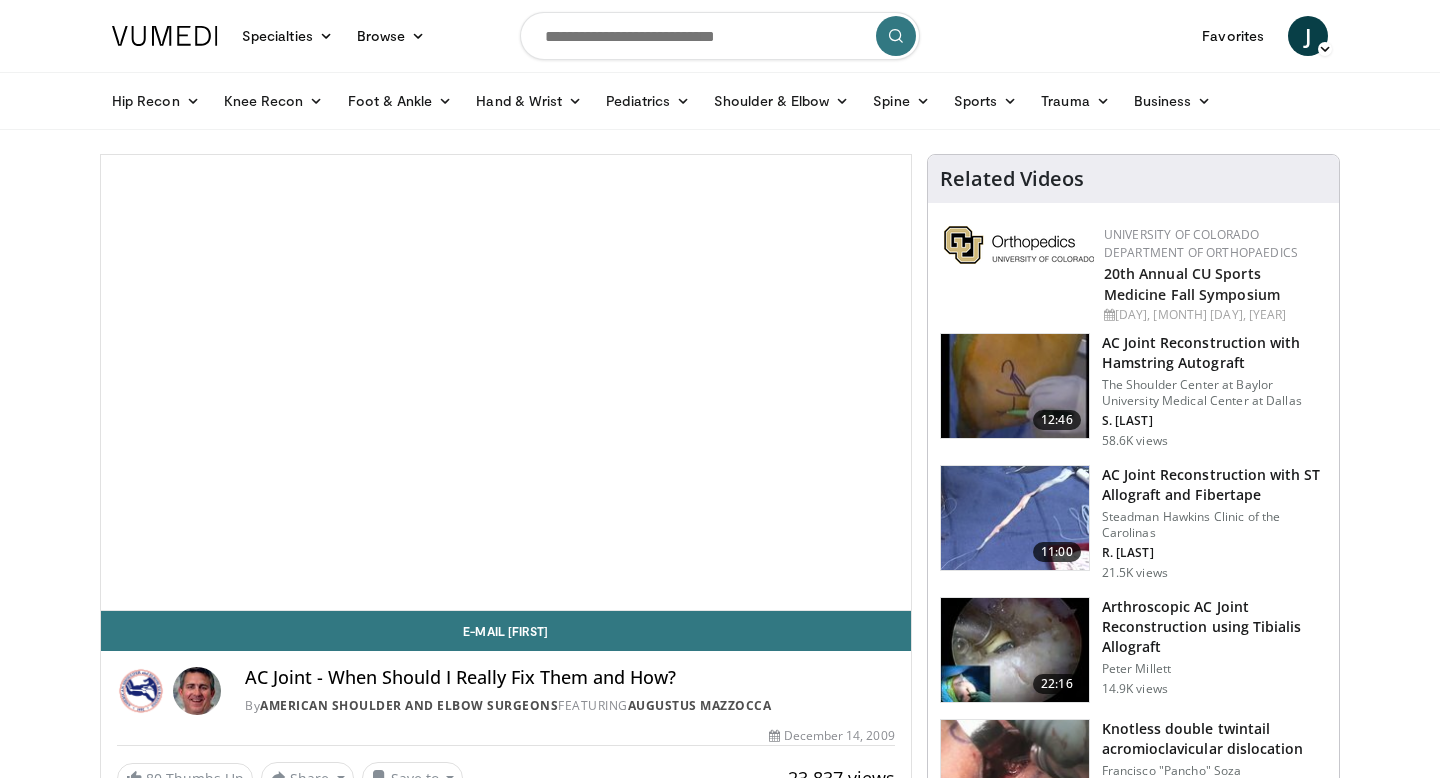 scroll, scrollTop: 0, scrollLeft: 0, axis: both 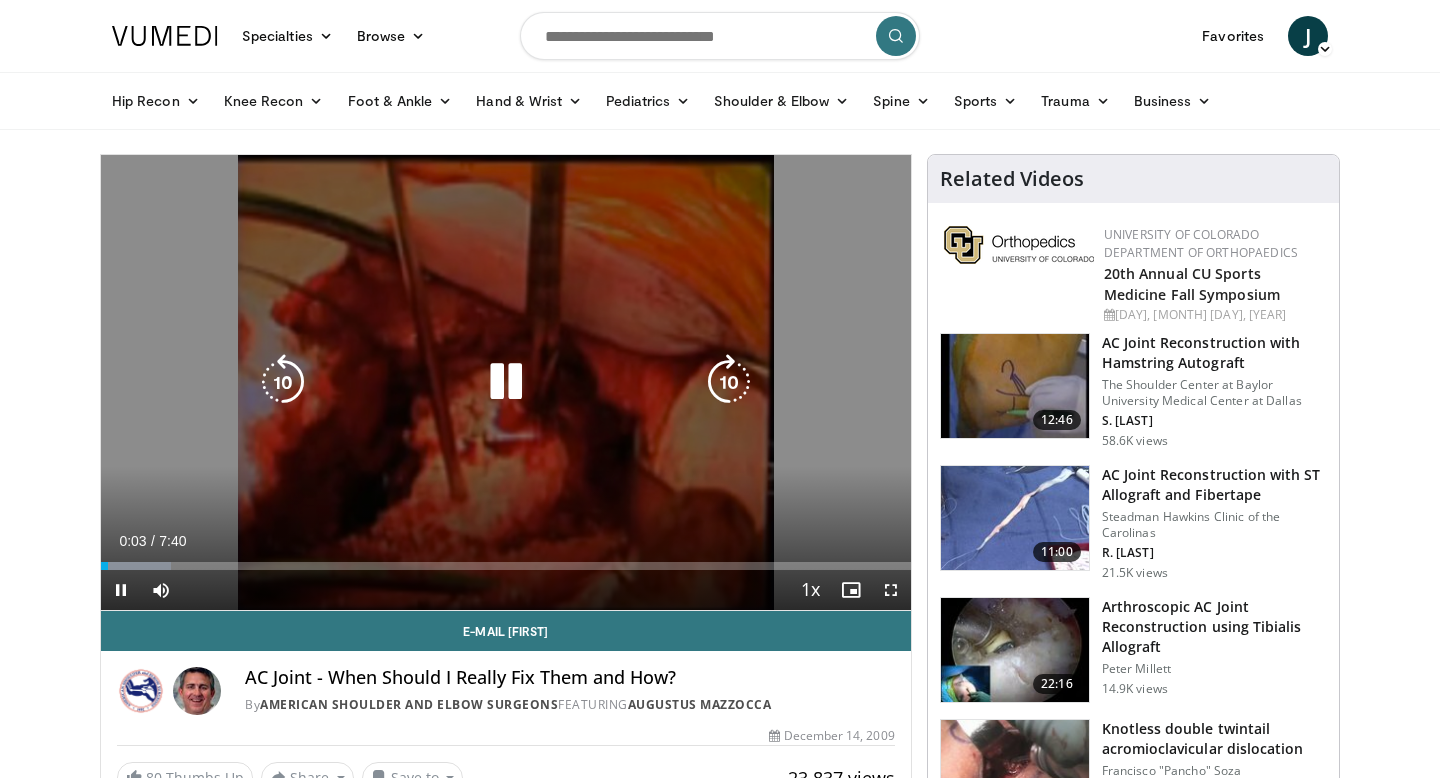 click on "10 seconds
Tap to unmute" at bounding box center (506, 382) 